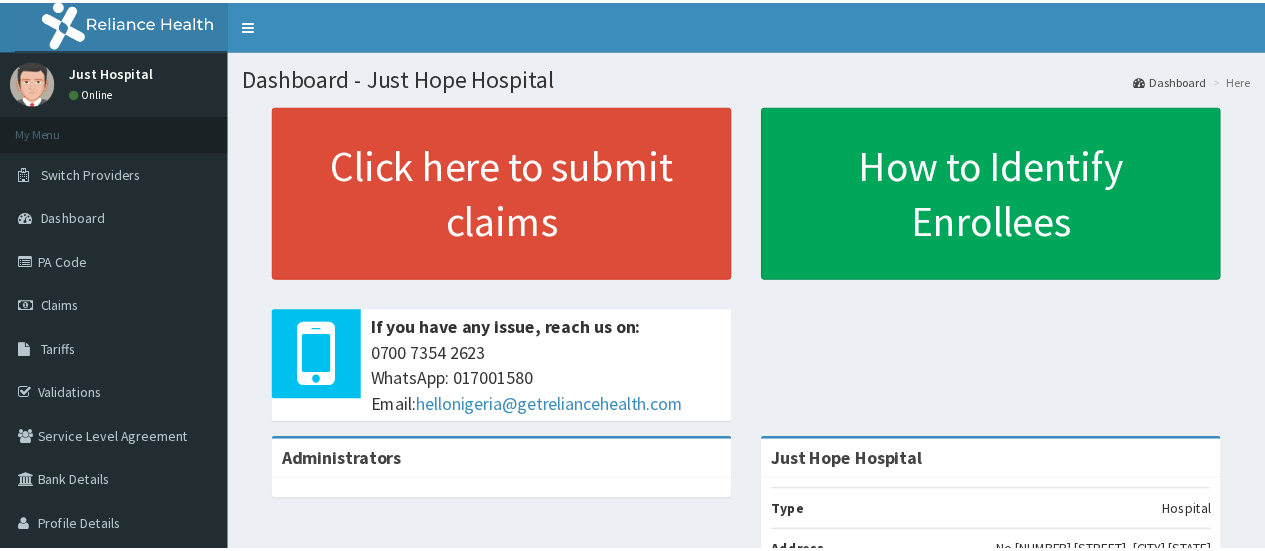 scroll, scrollTop: 0, scrollLeft: 0, axis: both 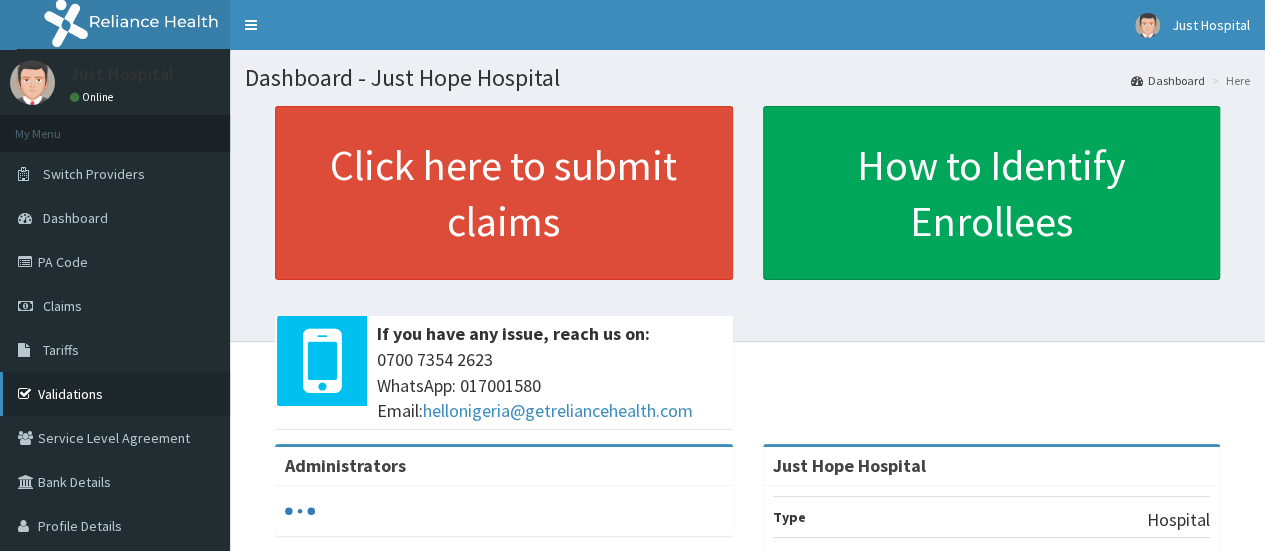 click on "Validations" at bounding box center [115, 394] 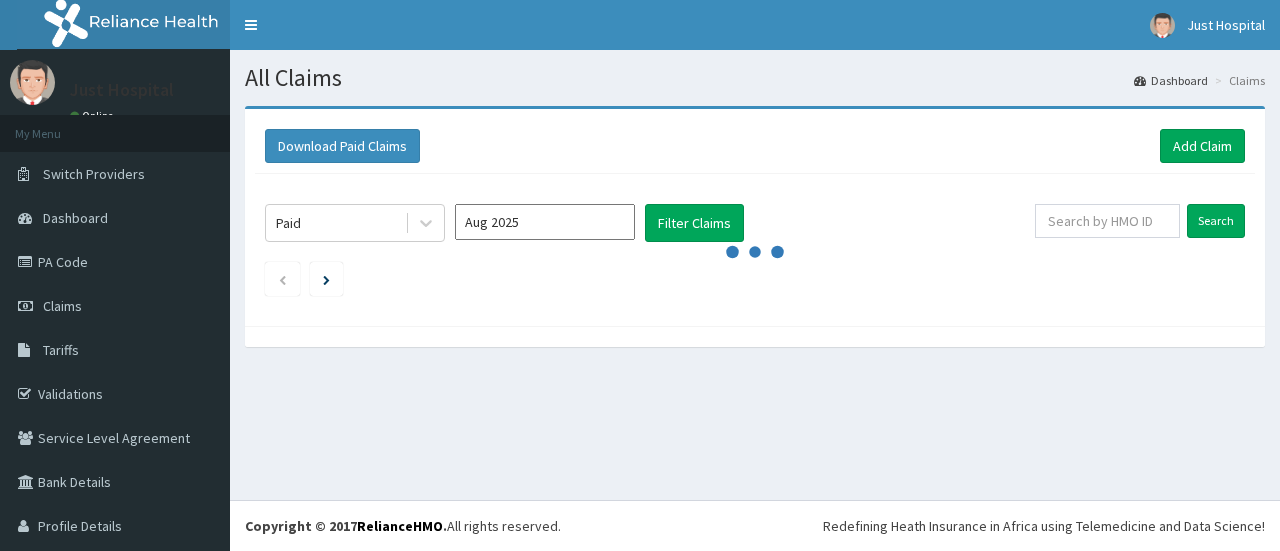 scroll, scrollTop: 0, scrollLeft: 0, axis: both 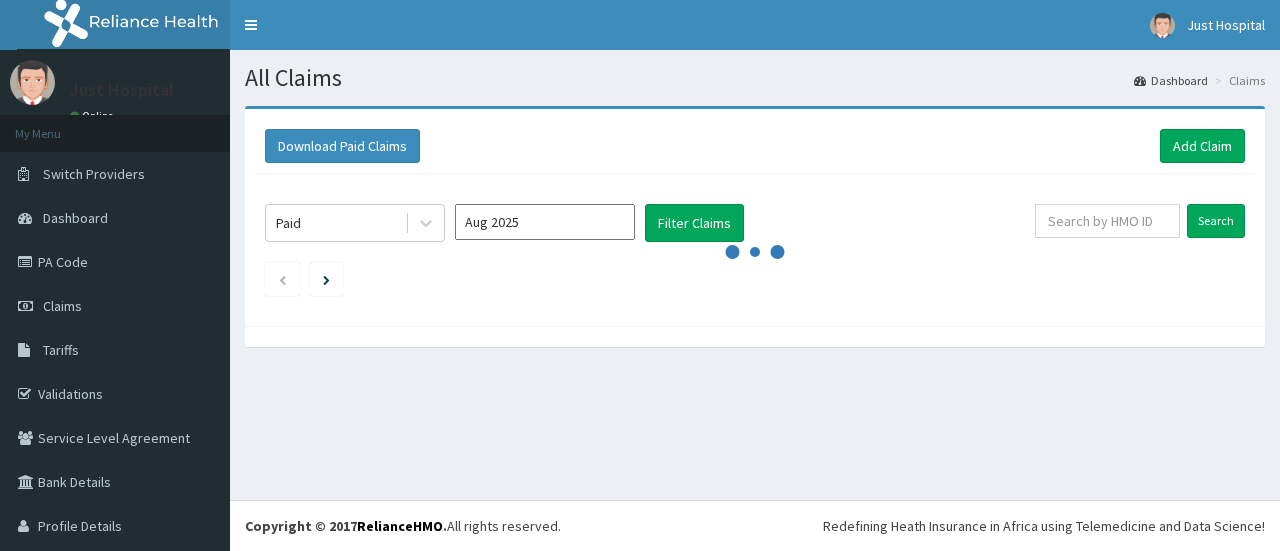 click on "Paid [DATE] Filter Claims Search" 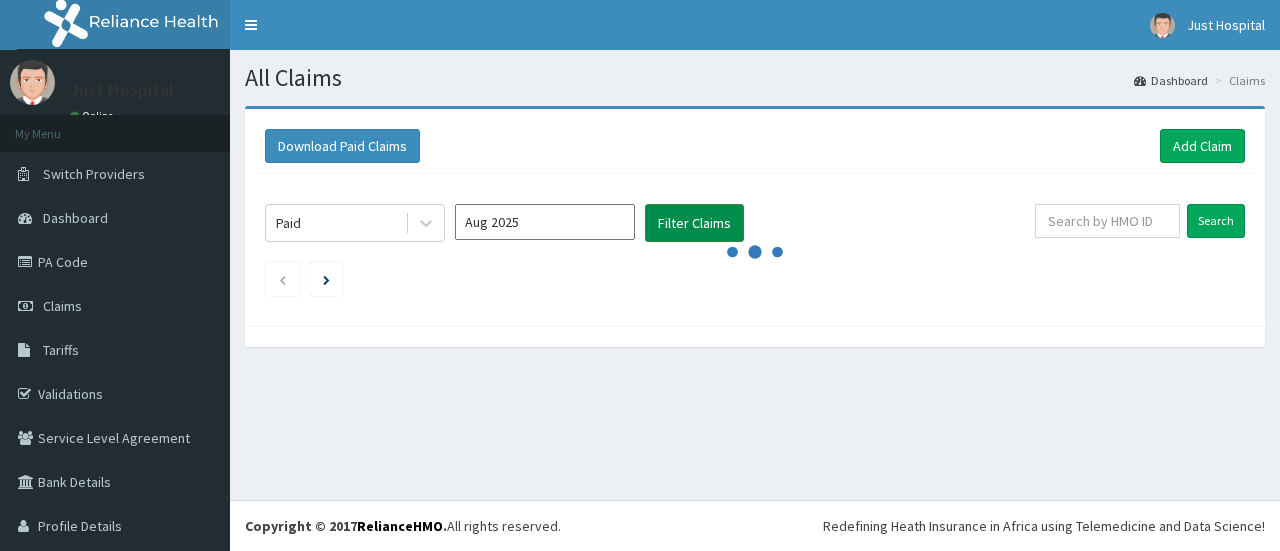 click on "Filter Claims" at bounding box center (694, 223) 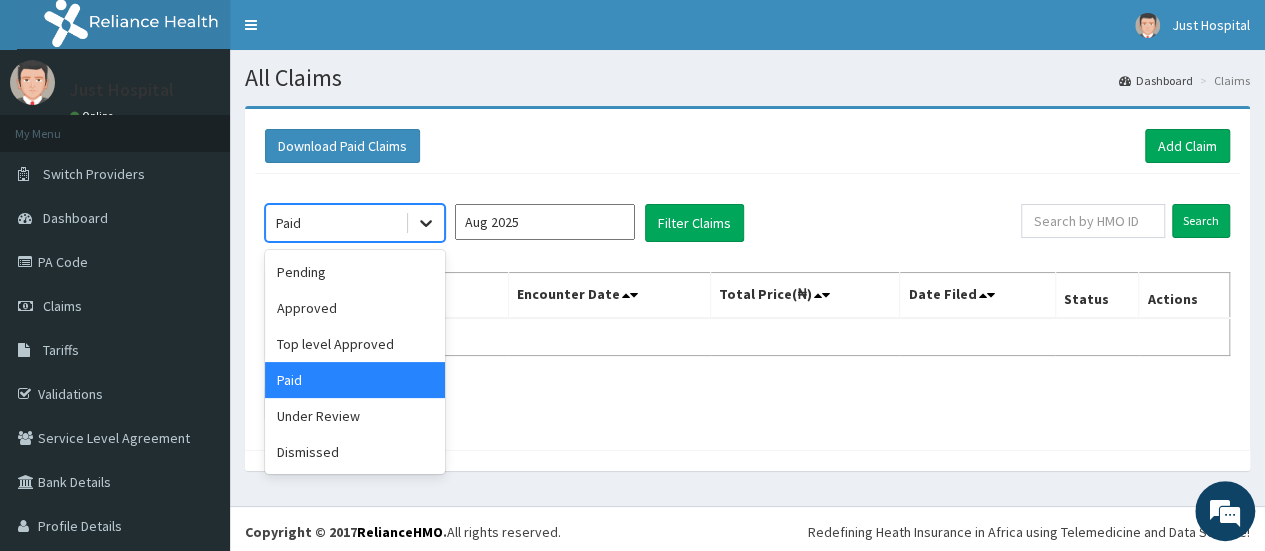 click 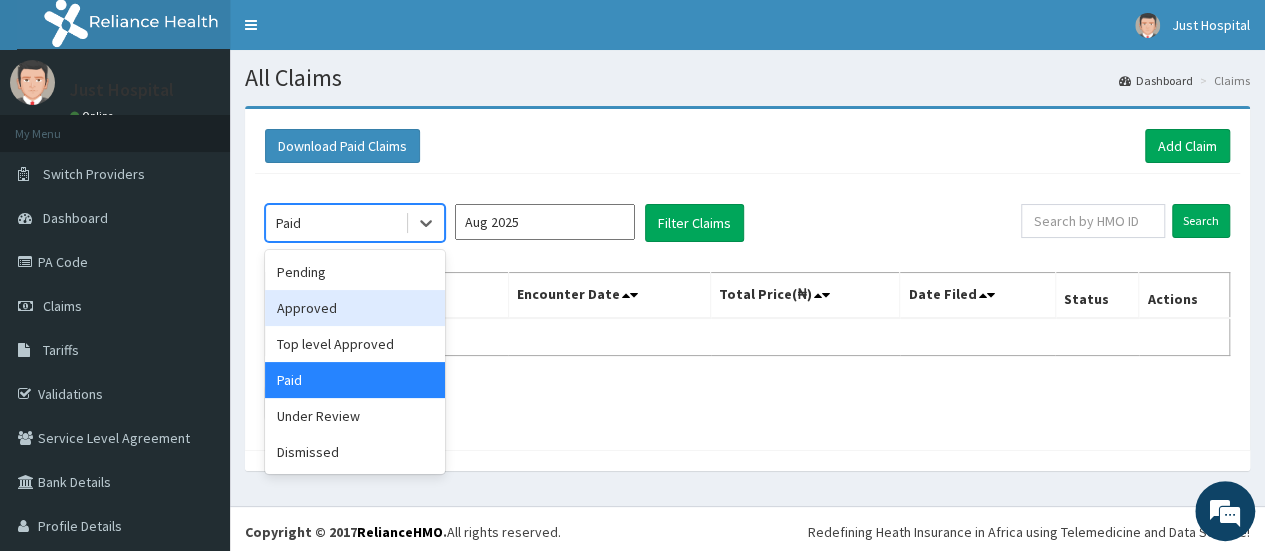 click on "Approved" at bounding box center [355, 308] 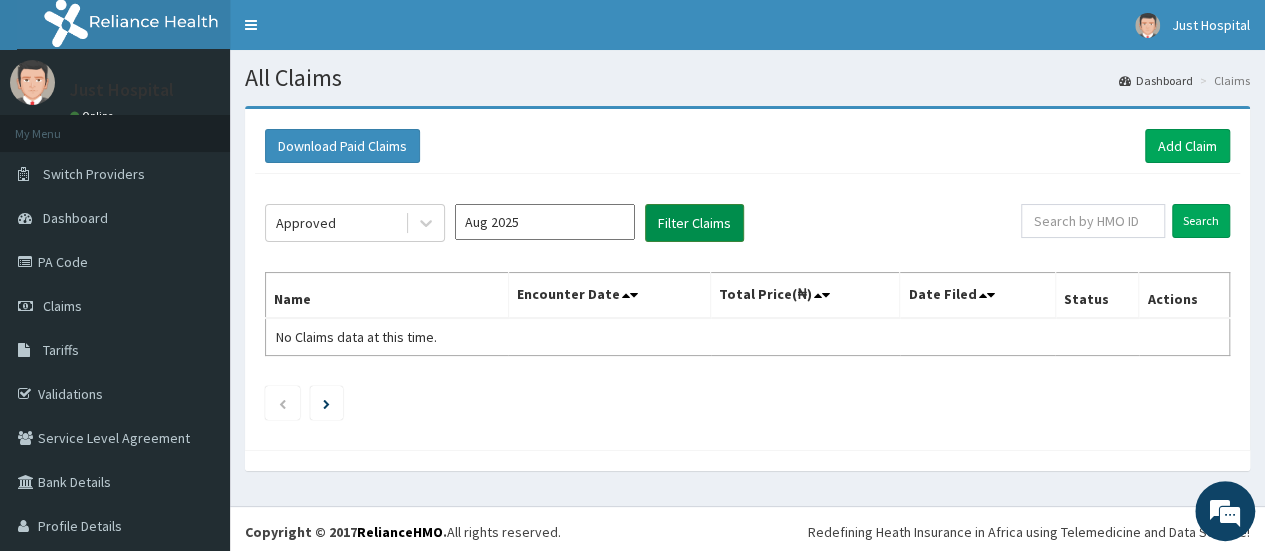 click on "Filter Claims" at bounding box center (694, 223) 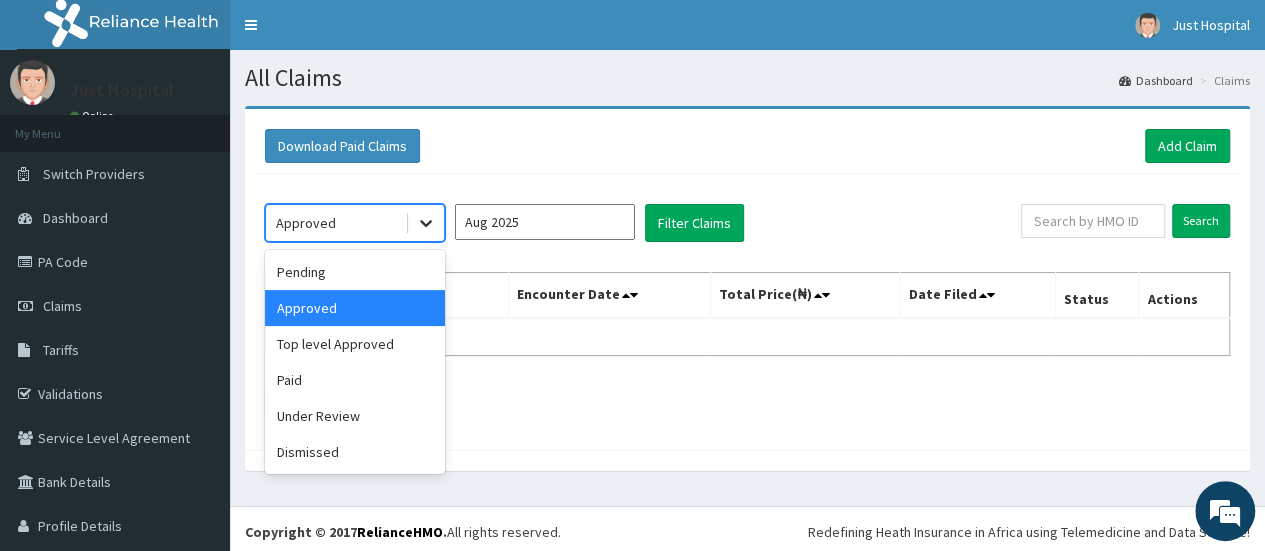 click 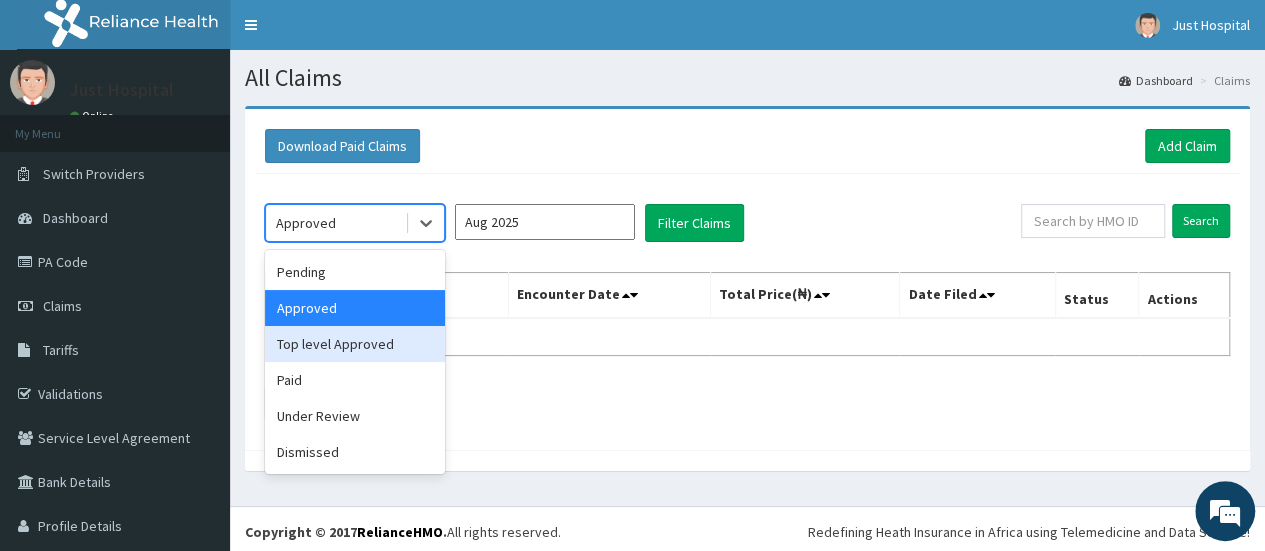click on "Top level Approved" at bounding box center (355, 344) 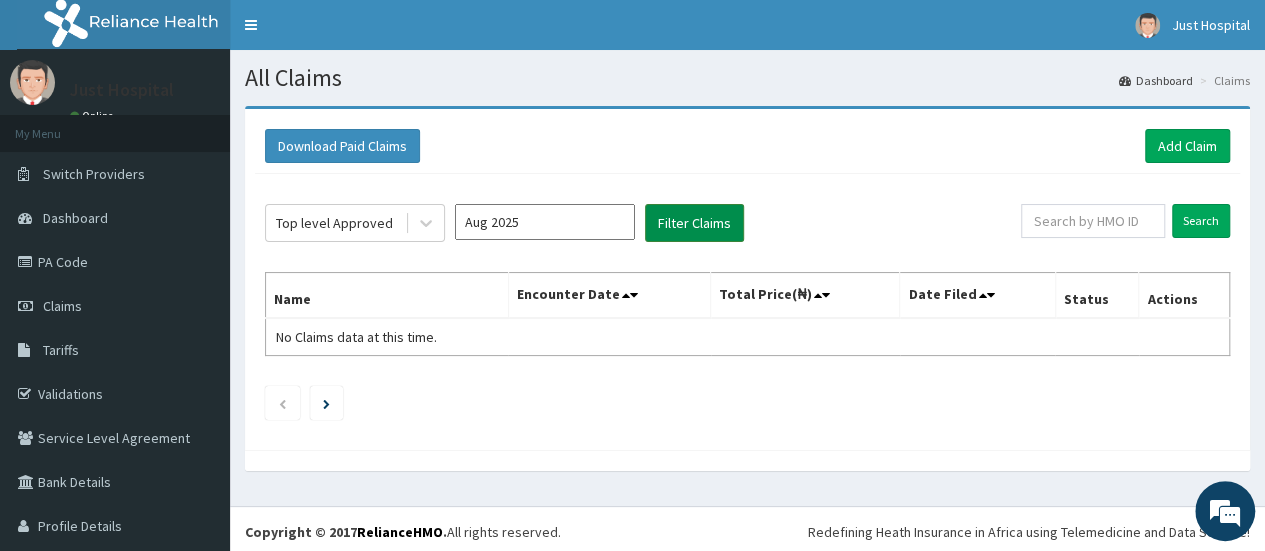 click on "Filter Claims" at bounding box center [694, 223] 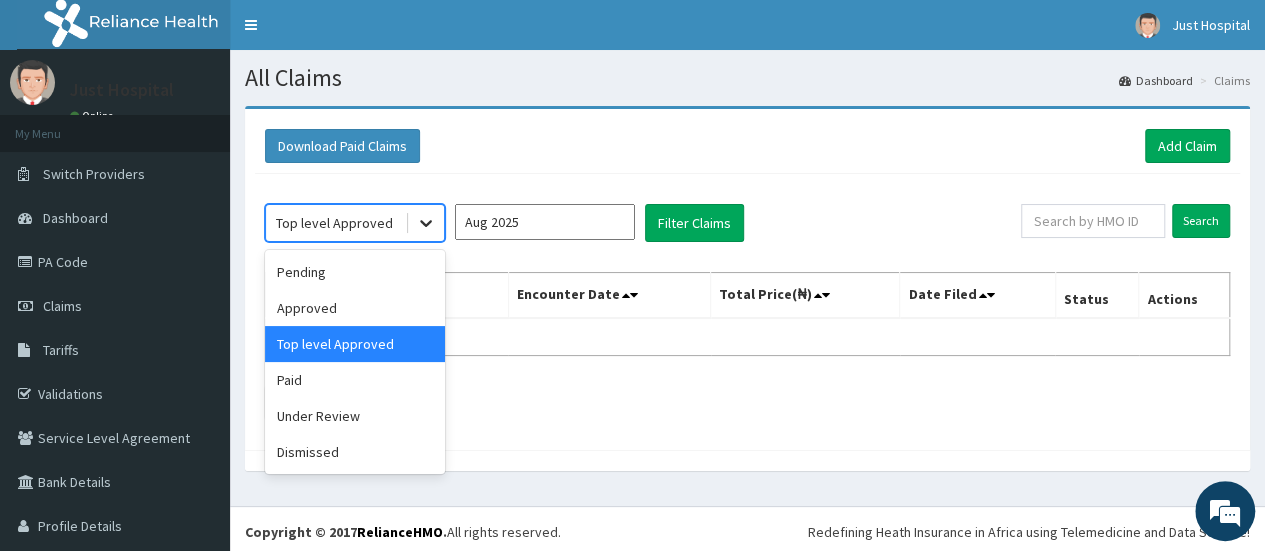 click at bounding box center [426, 223] 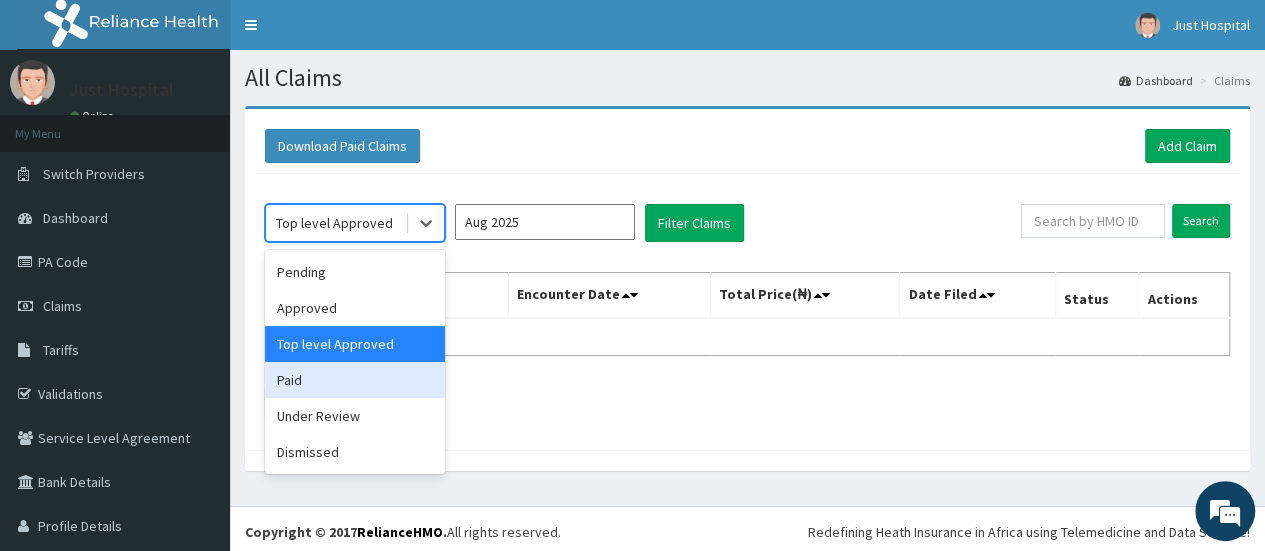 click on "Paid" at bounding box center (355, 380) 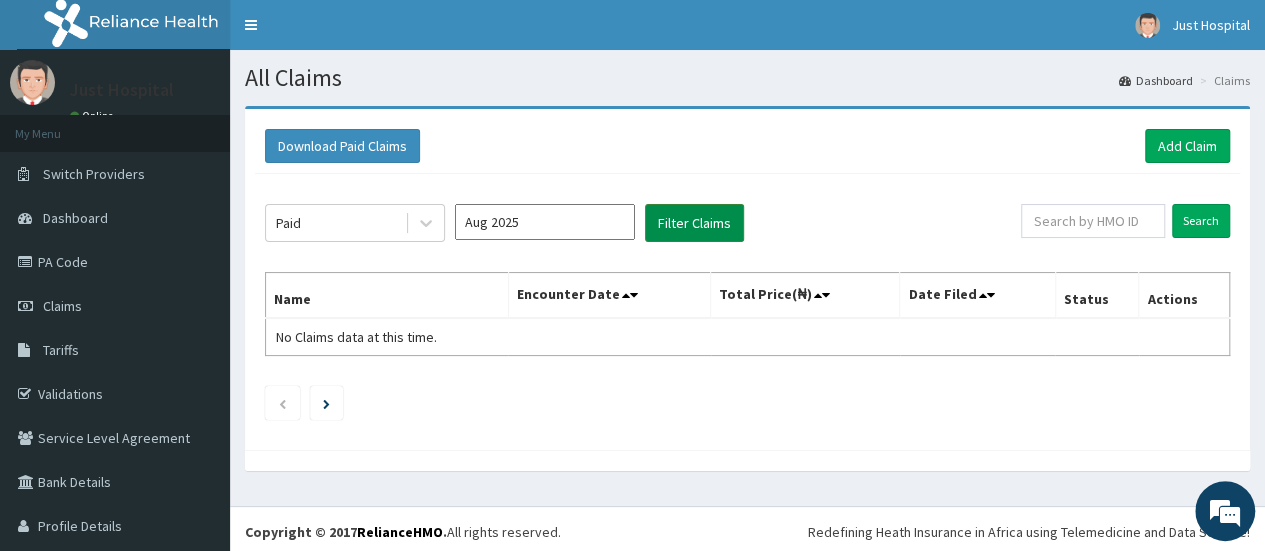 click on "Filter Claims" at bounding box center (694, 223) 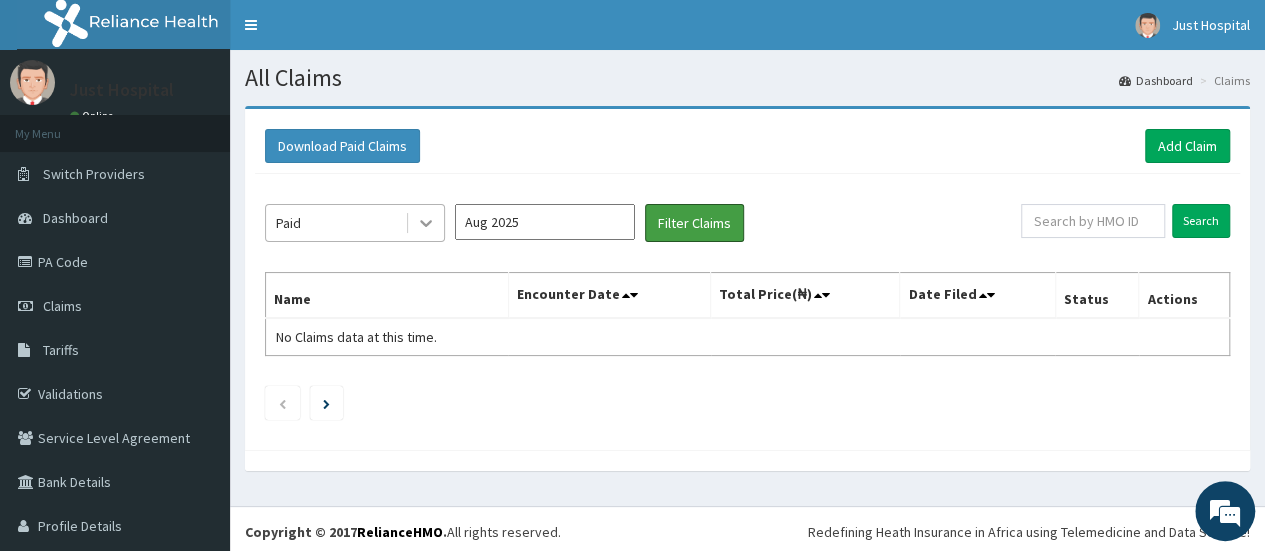 drag, startPoint x: 677, startPoint y: 232, endPoint x: 437, endPoint y: 229, distance: 240.01875 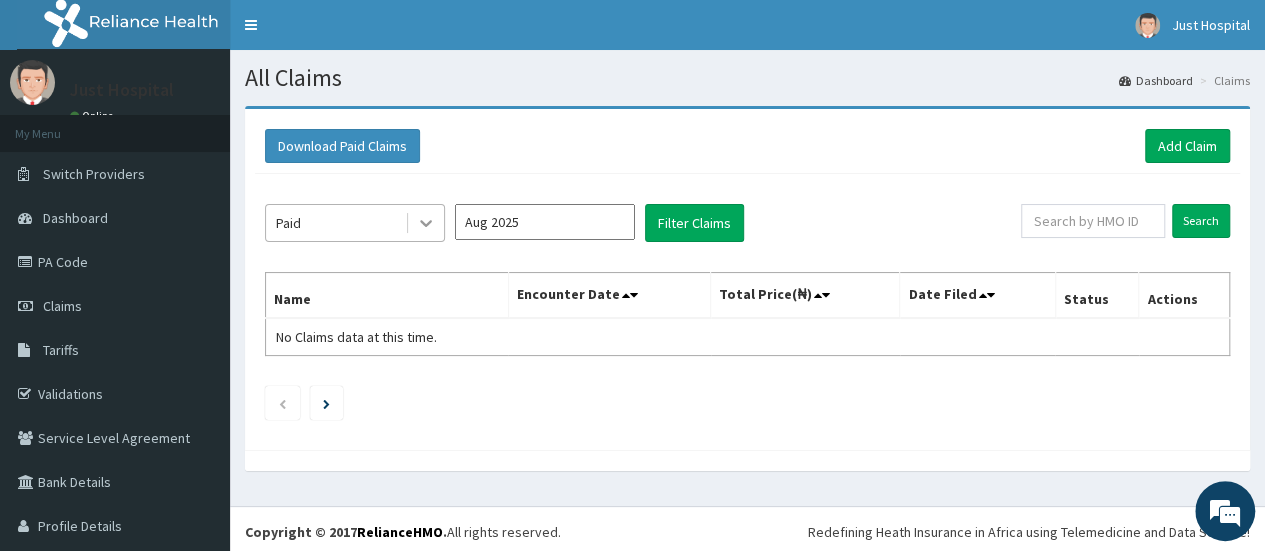 click at bounding box center [426, 223] 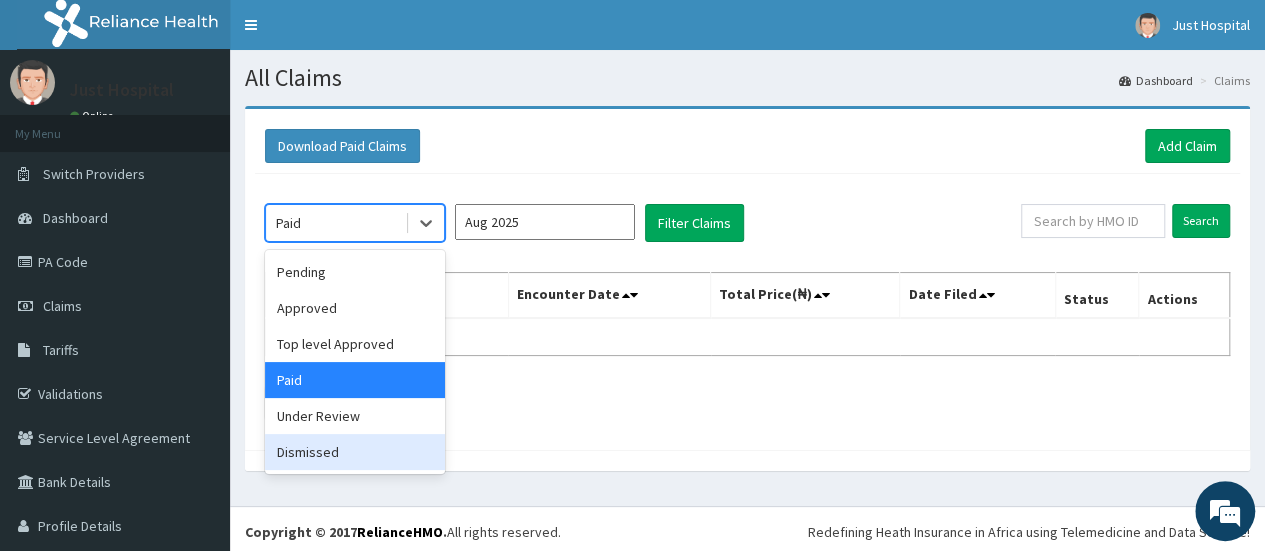 click on "Dismissed" at bounding box center [355, 452] 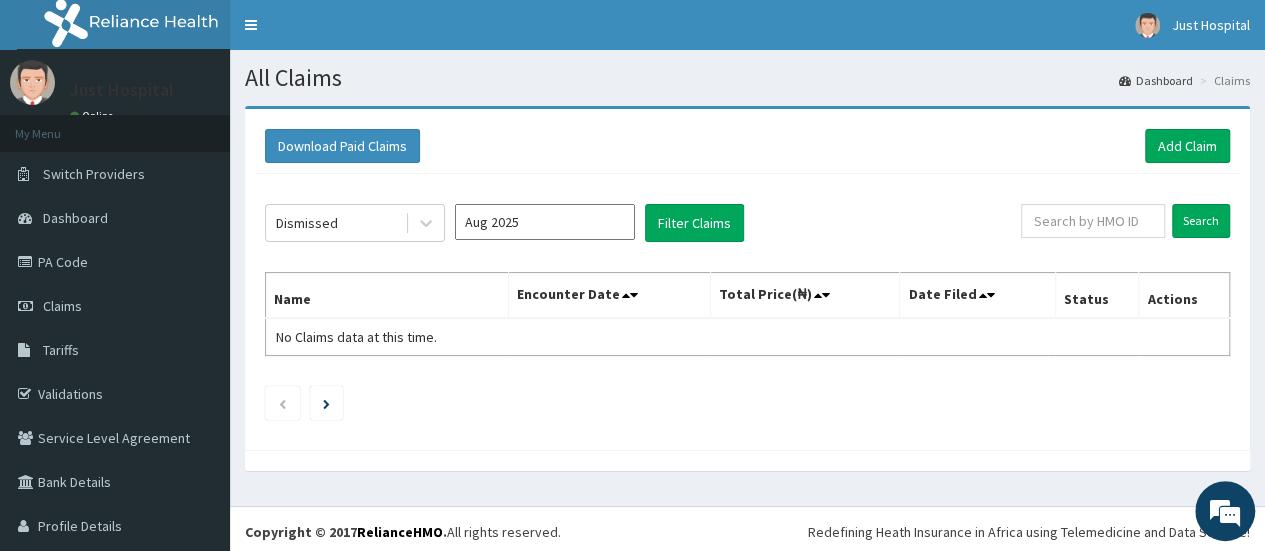 click on "Dismissed Aug 2025 Filter Claims Search Name Encounter Date Total Price(₦) Date Filed Status Actions No Claims data at this time." 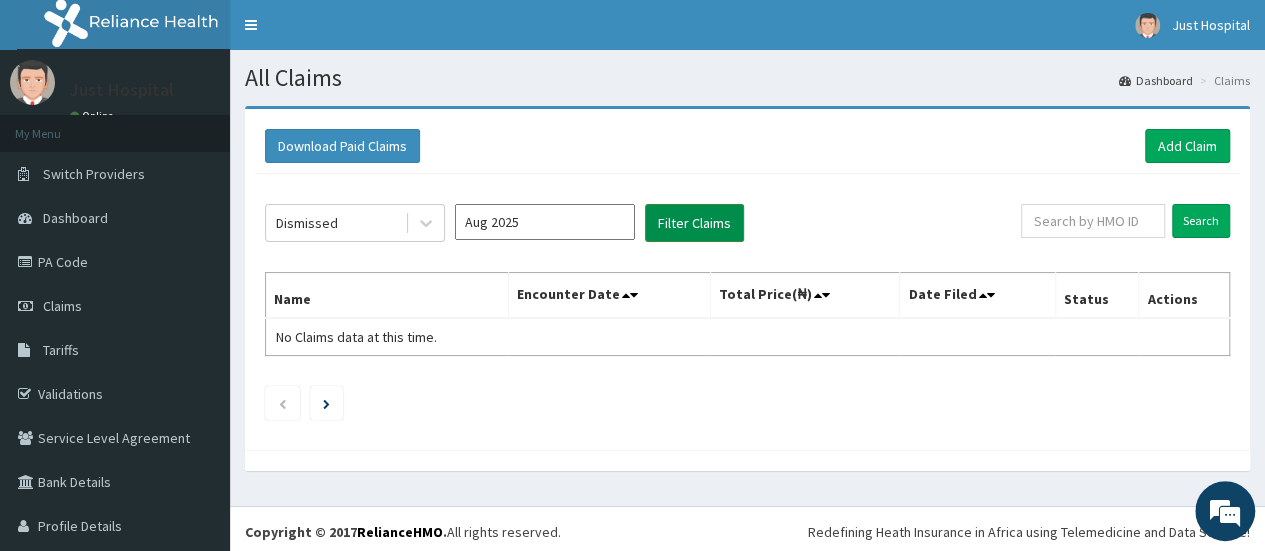 click on "Filter Claims" at bounding box center [694, 223] 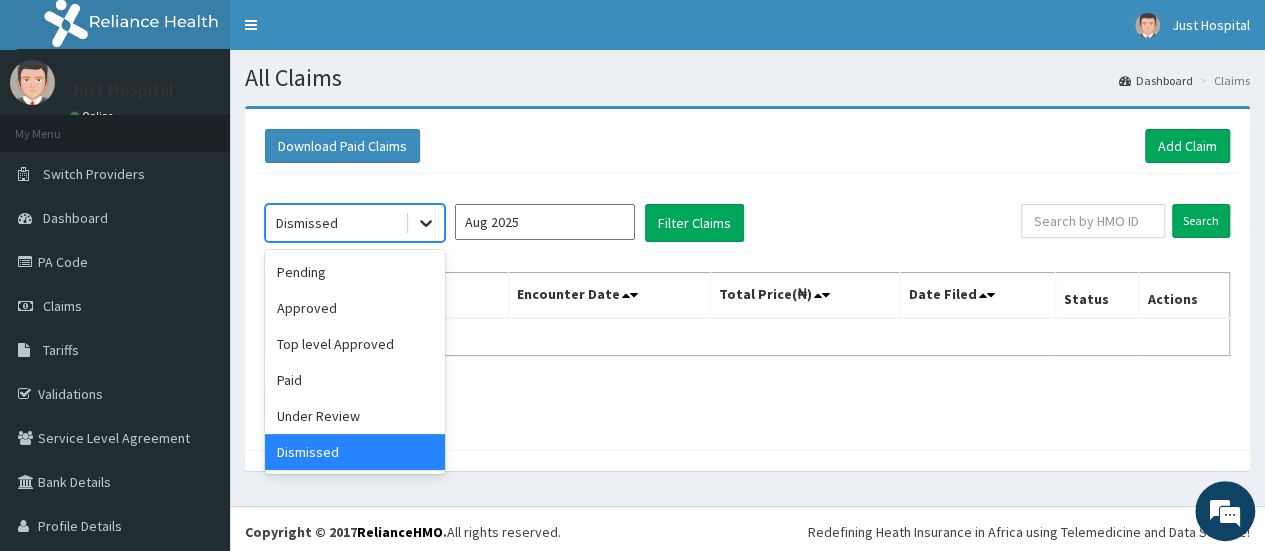 click at bounding box center [426, 223] 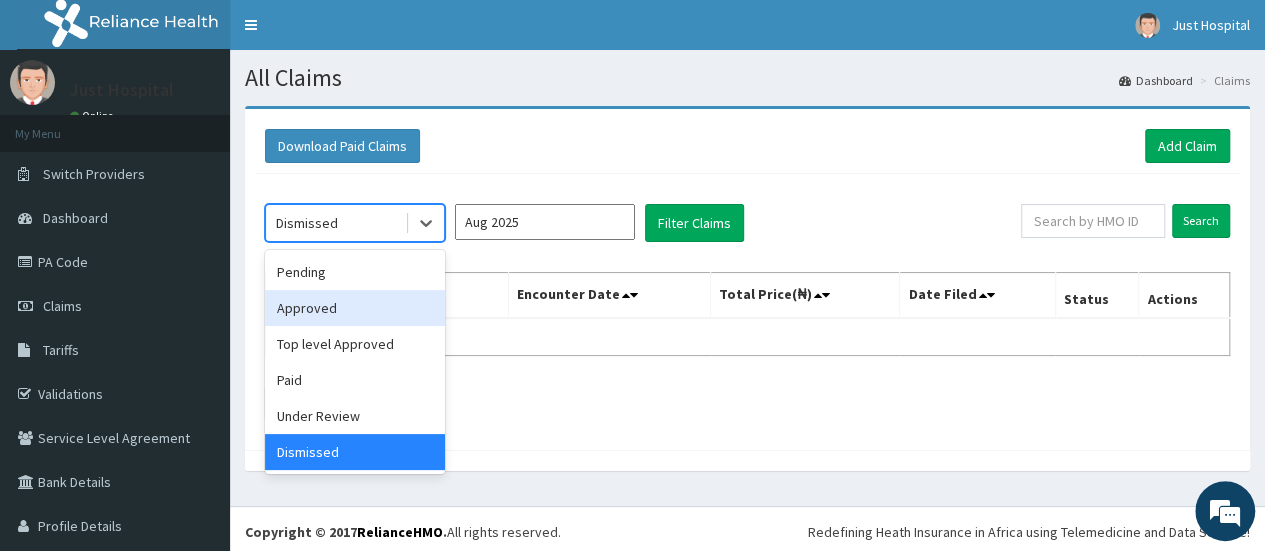 click on "Approved" at bounding box center [355, 308] 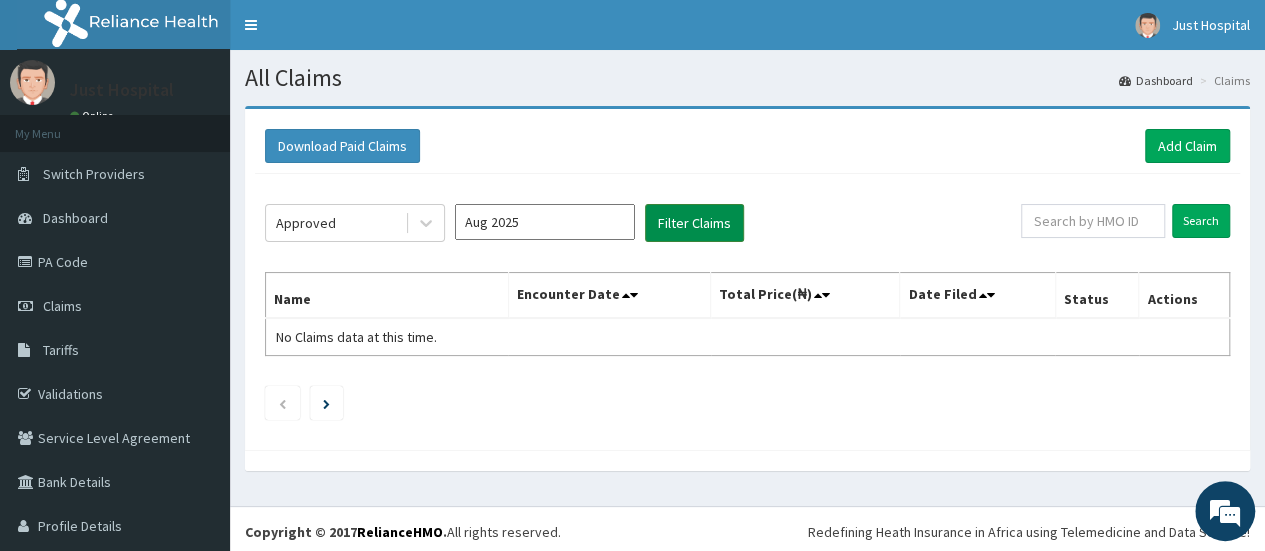 click on "Filter Claims" at bounding box center (694, 223) 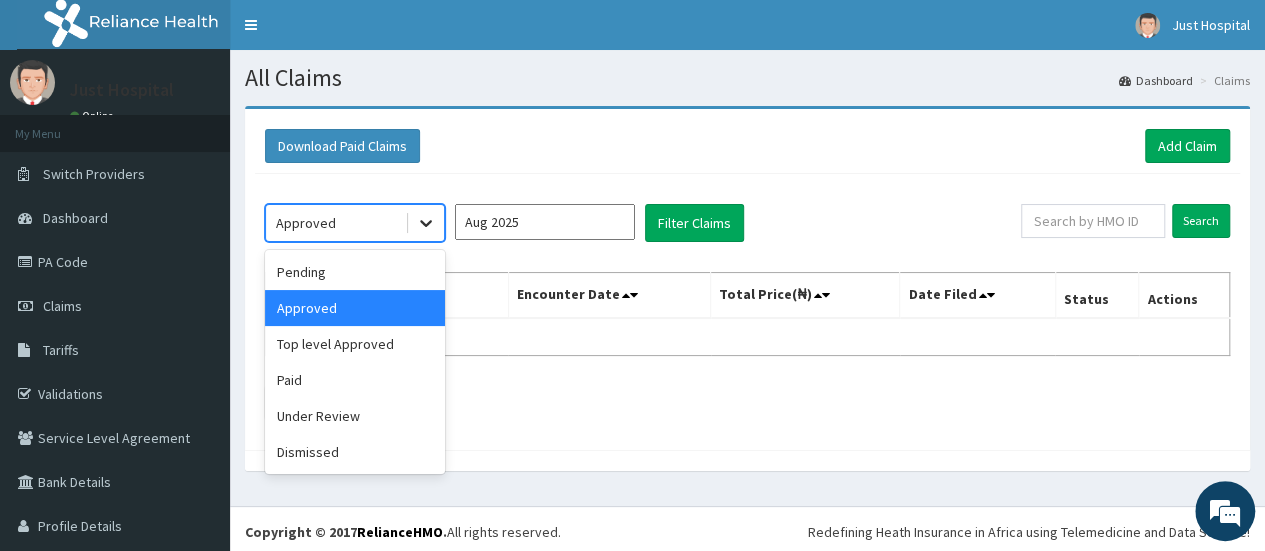 click 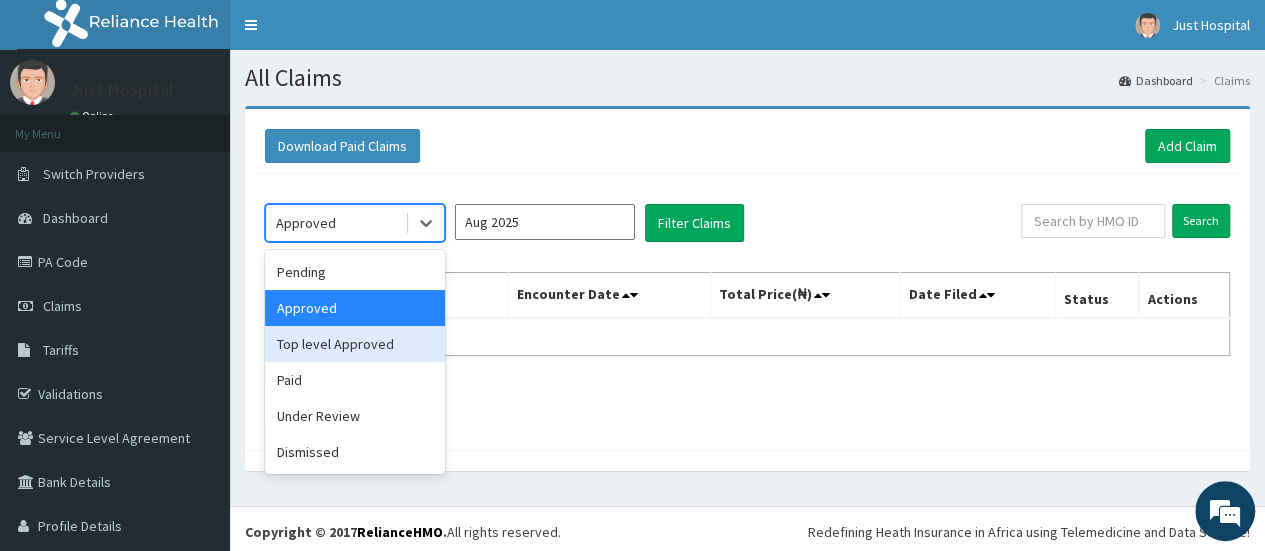 click on "Top level Approved" at bounding box center (355, 344) 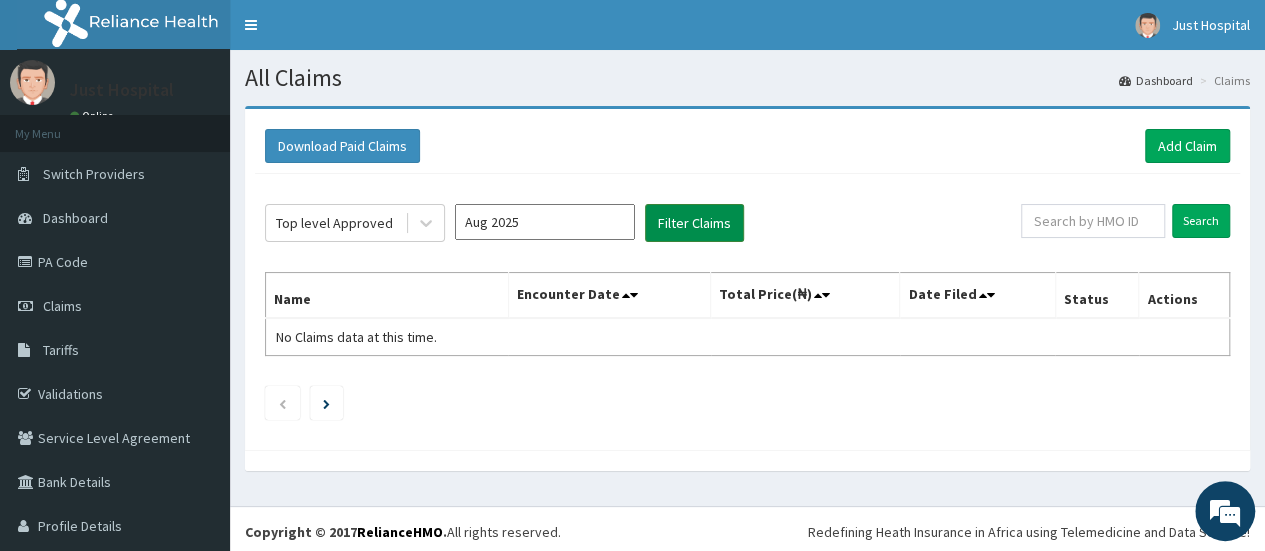 click on "Filter Claims" at bounding box center (694, 223) 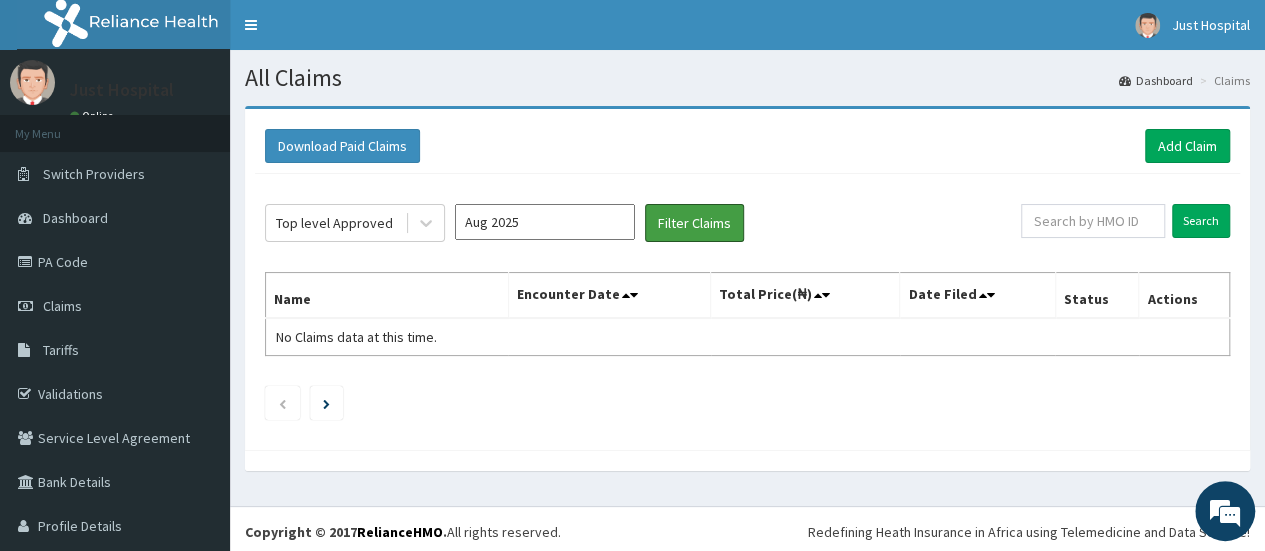 drag, startPoint x: 719, startPoint y: 216, endPoint x: 344, endPoint y: 191, distance: 375.8324 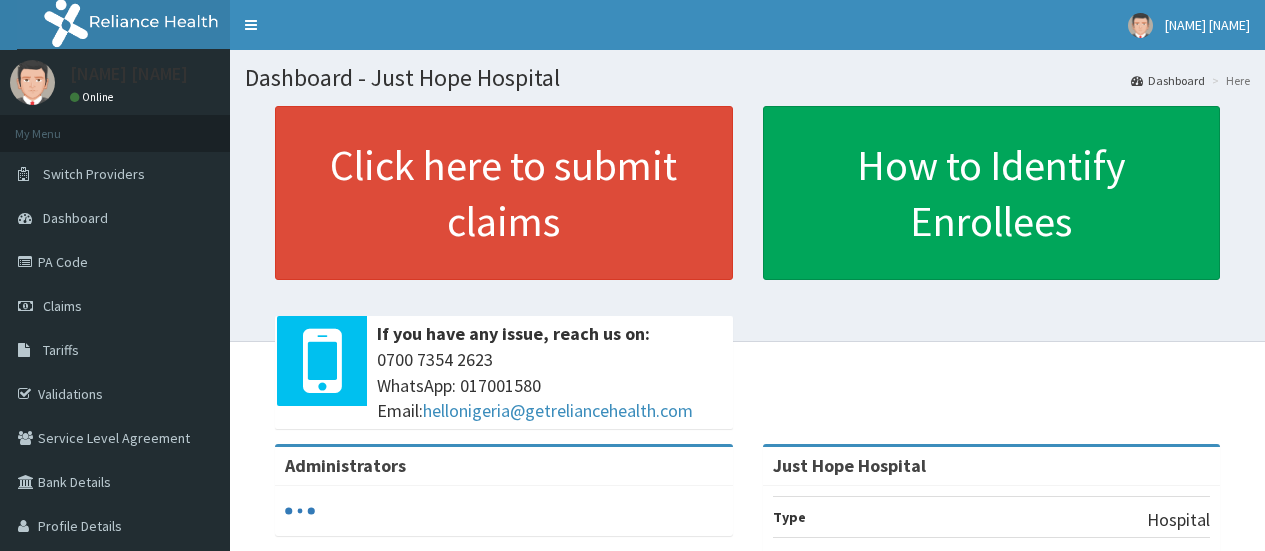 scroll, scrollTop: 0, scrollLeft: 0, axis: both 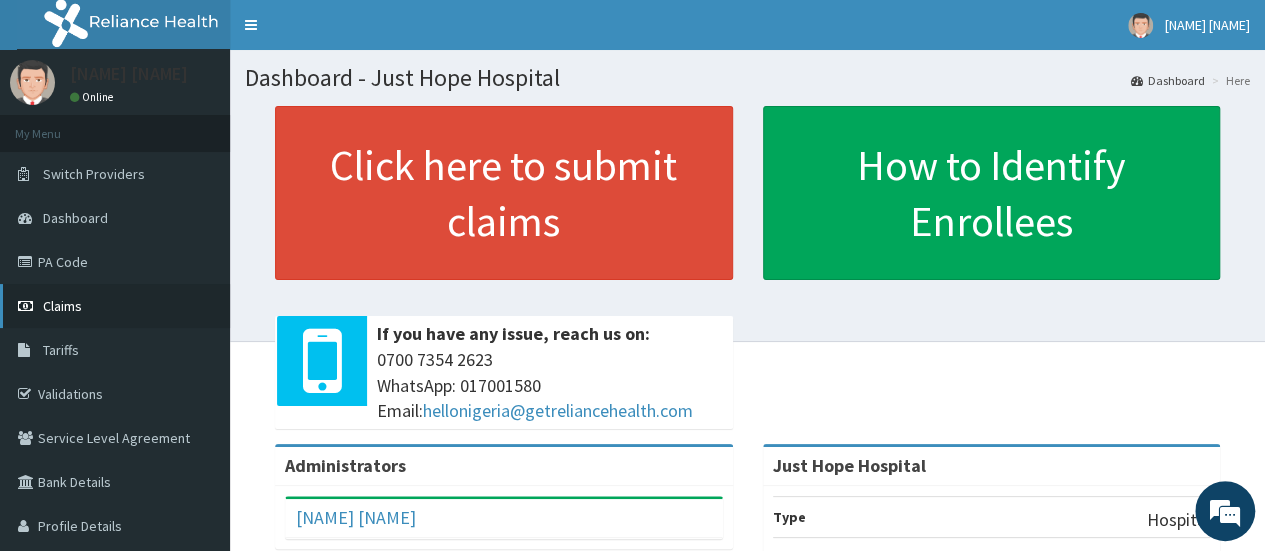 click on "Claims" at bounding box center (115, 306) 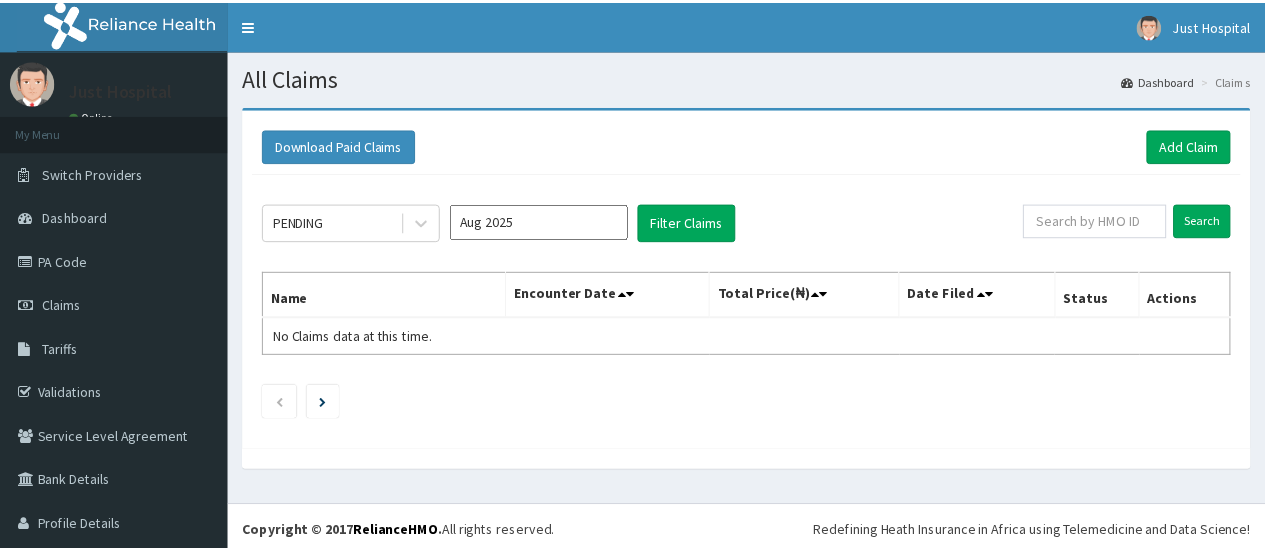 scroll, scrollTop: 0, scrollLeft: 0, axis: both 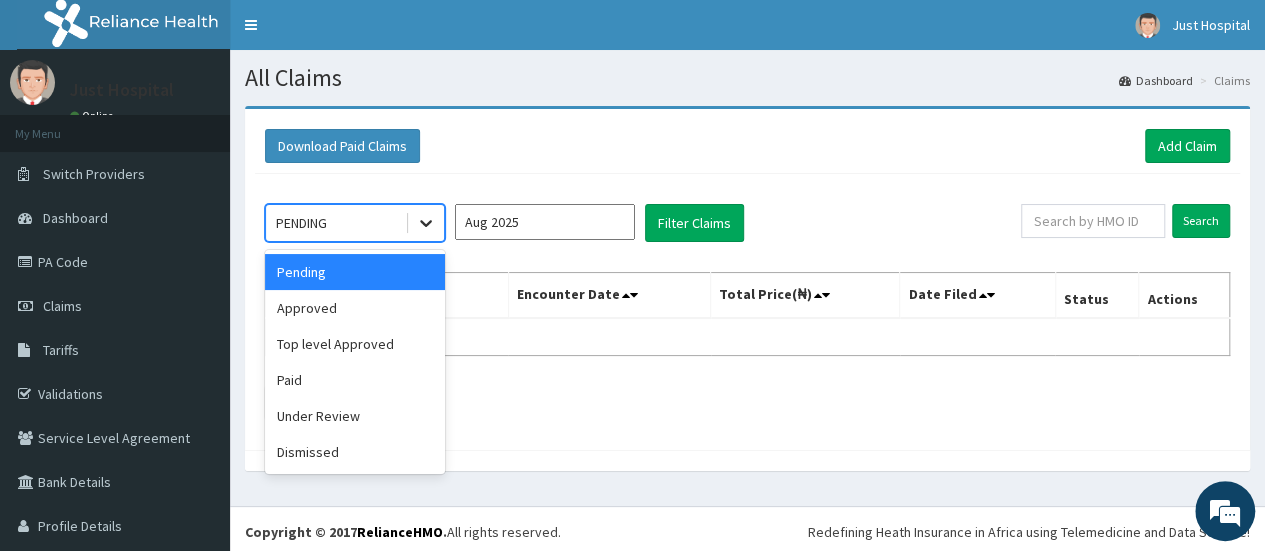 click 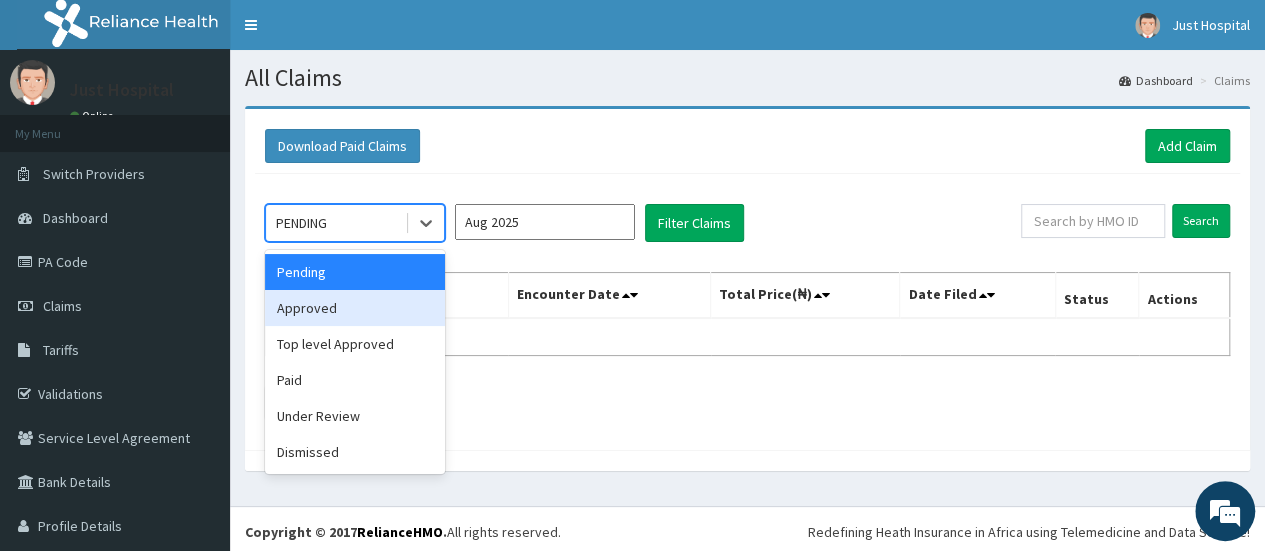 click on "Approved" at bounding box center (355, 308) 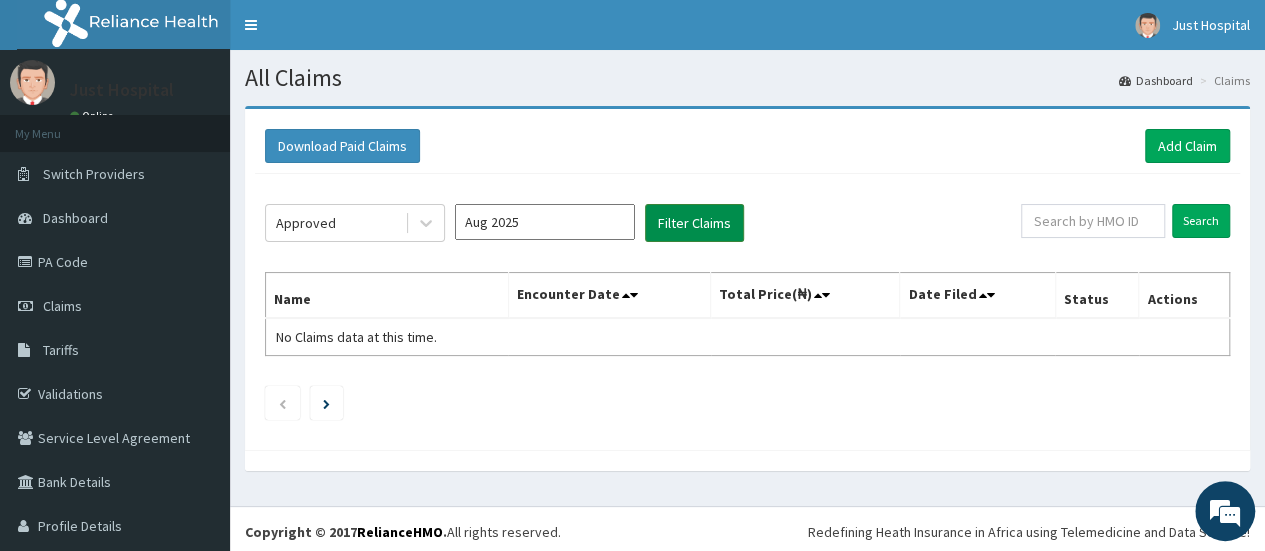 click on "Filter Claims" at bounding box center [694, 223] 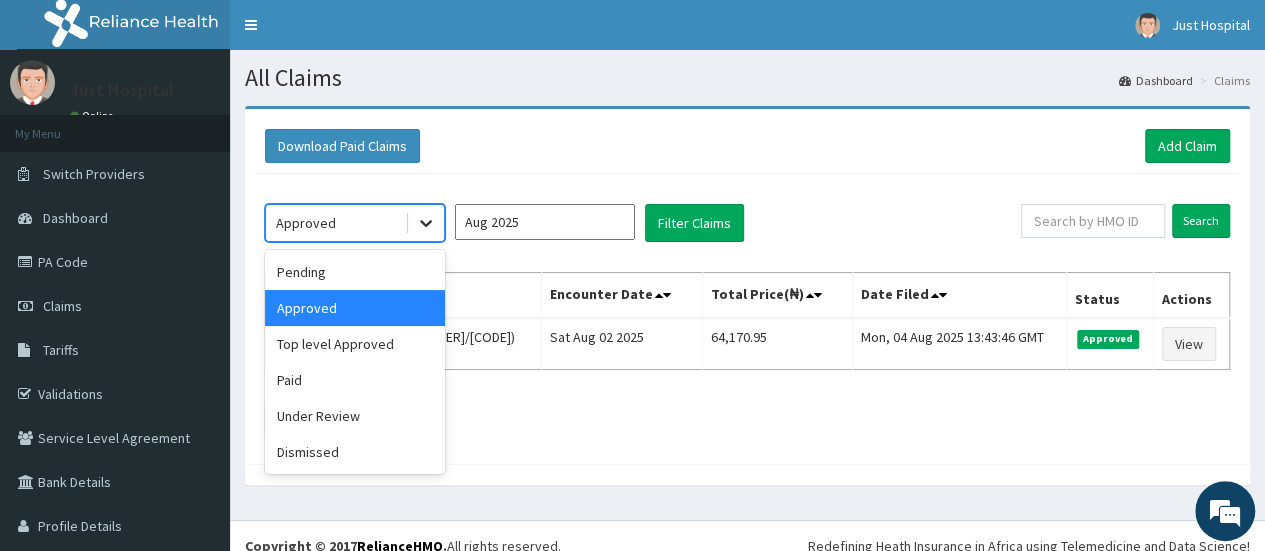click 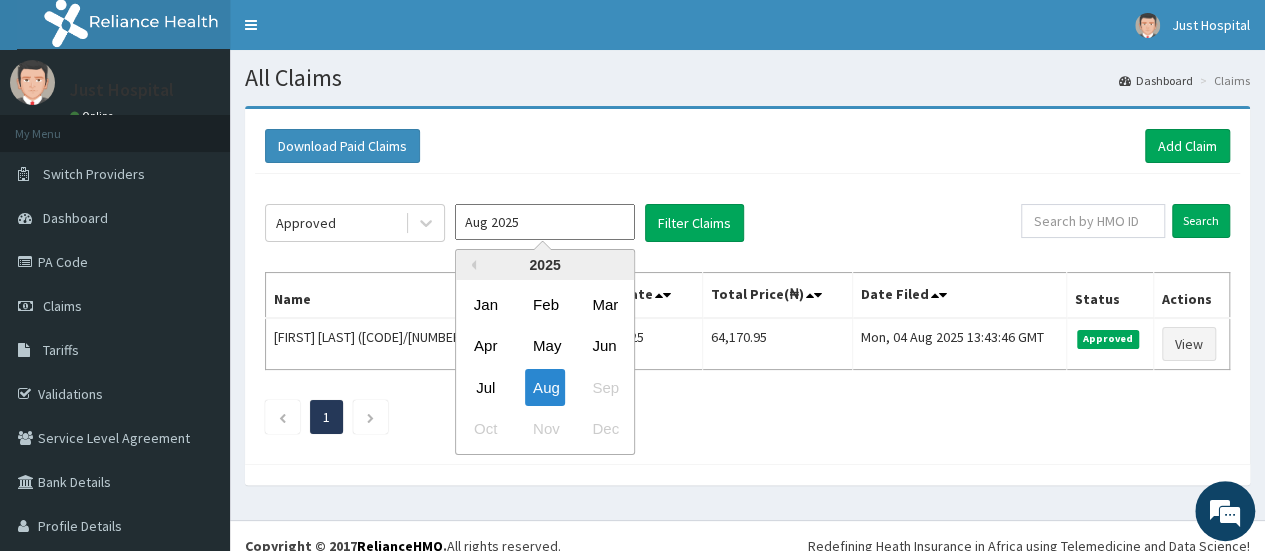click on "Aug 2025" at bounding box center [545, 222] 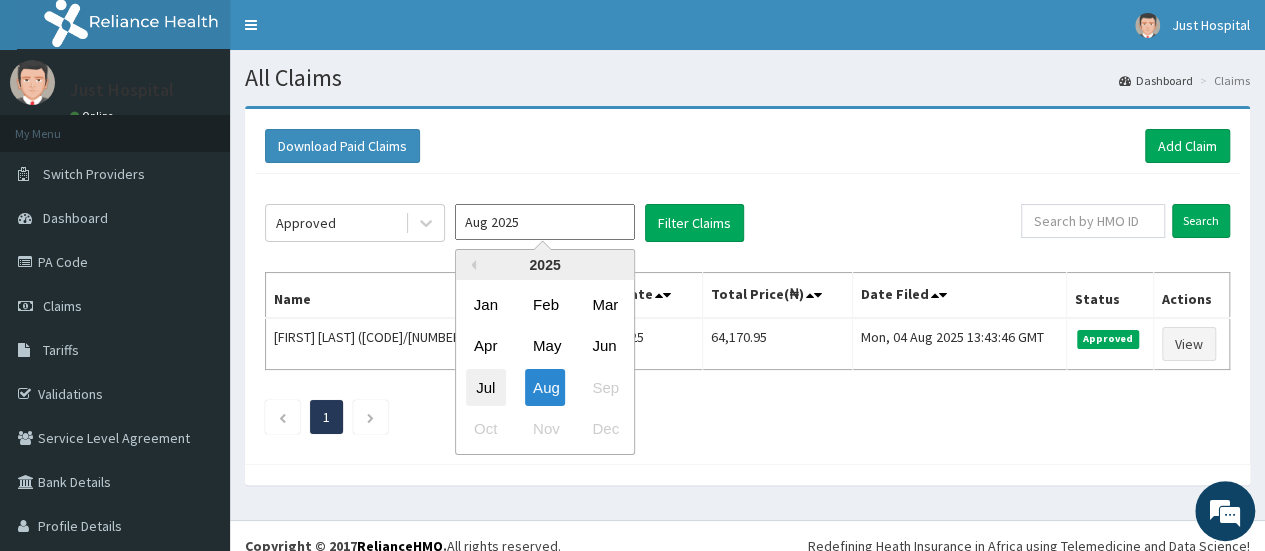 click on "Jul" at bounding box center [486, 387] 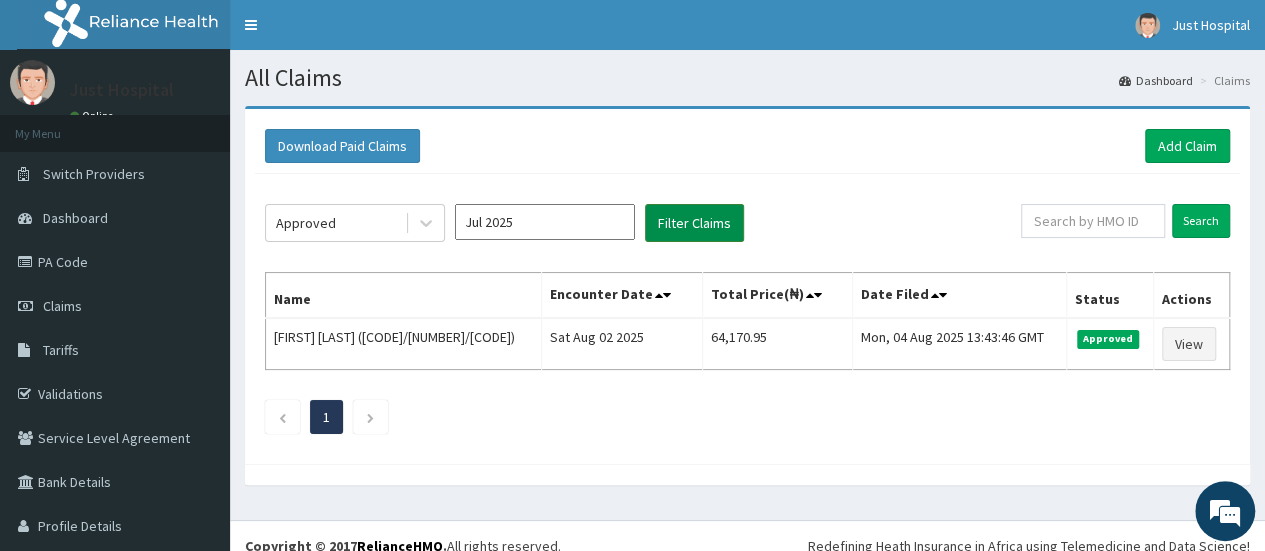 click on "Filter Claims" at bounding box center (694, 223) 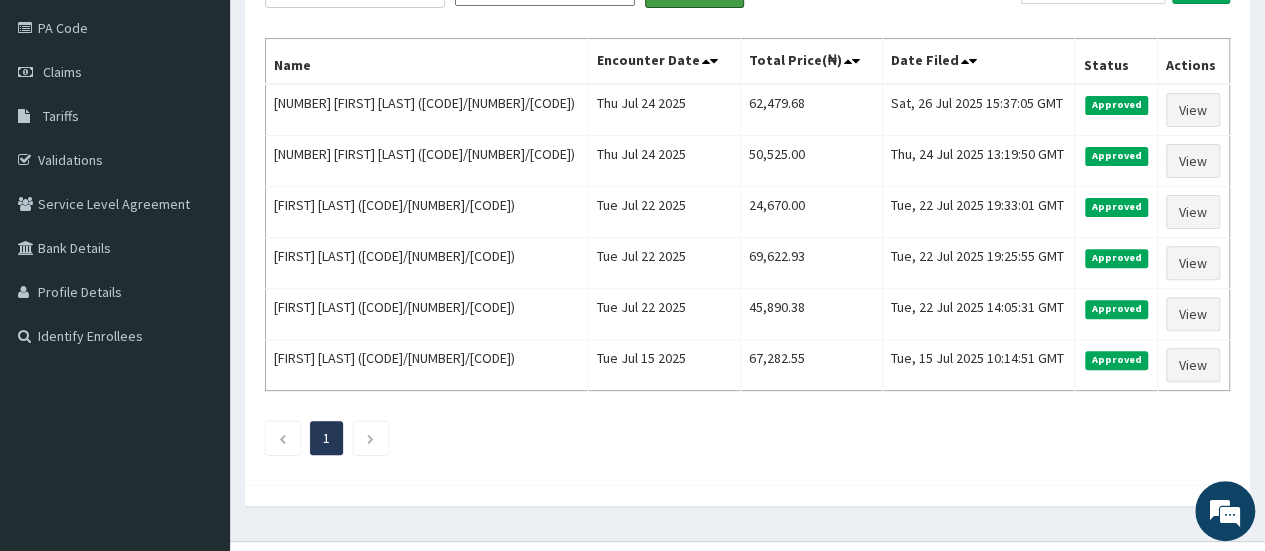 scroll, scrollTop: 236, scrollLeft: 0, axis: vertical 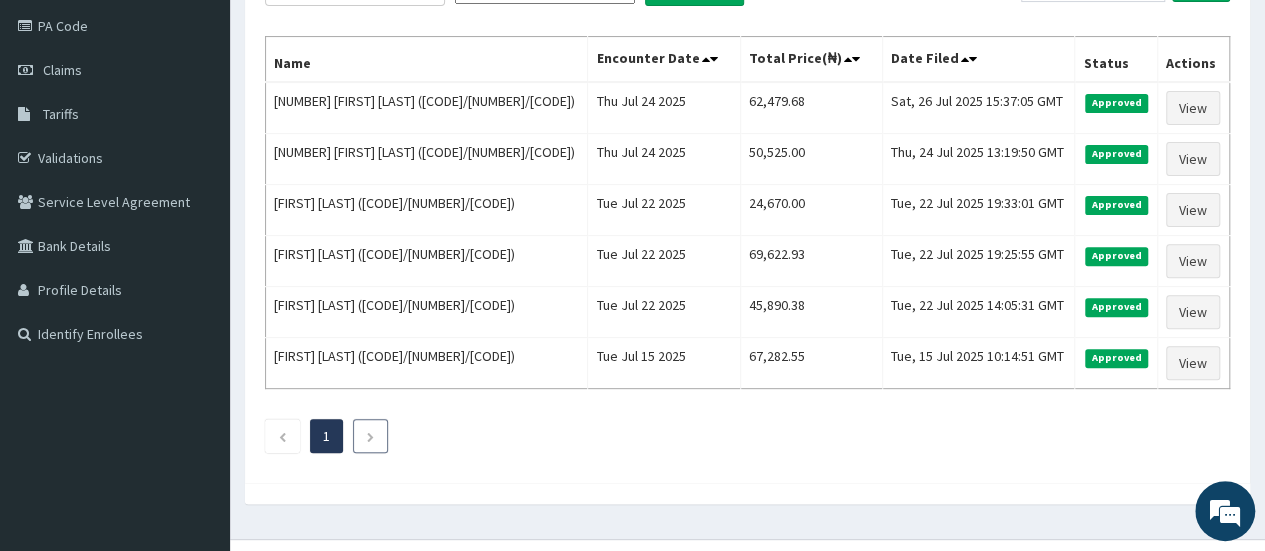 click at bounding box center [370, 436] 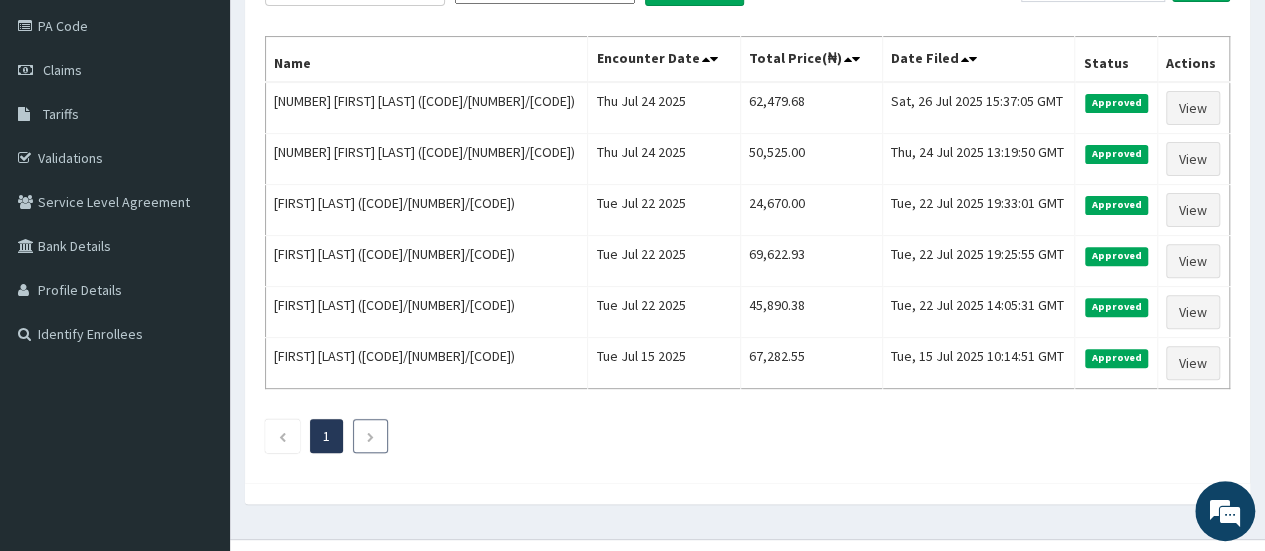 click at bounding box center [370, 436] 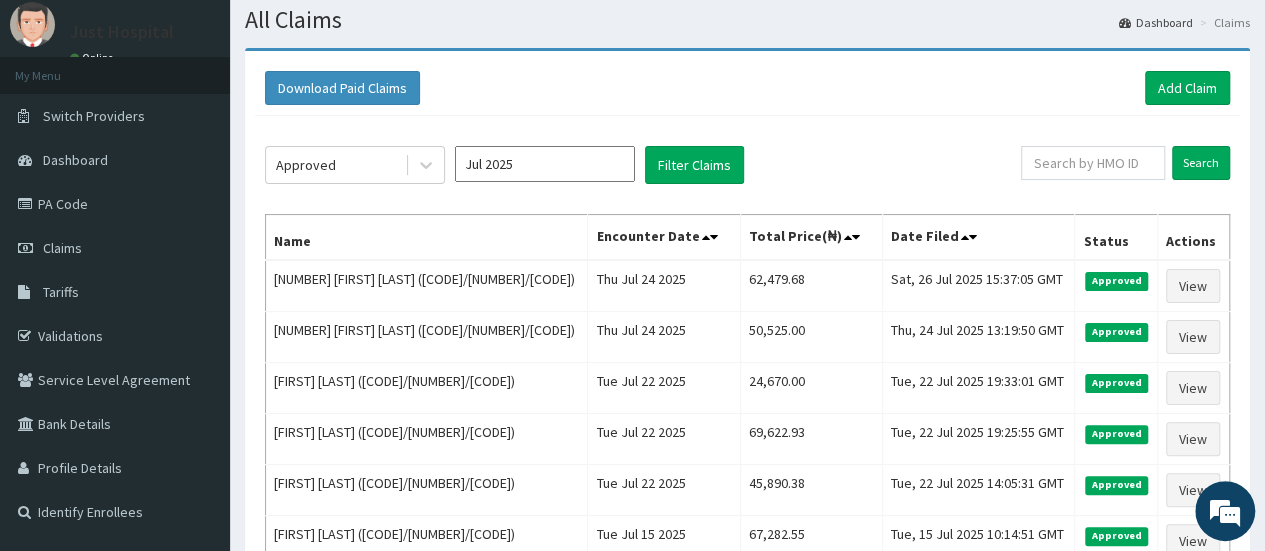 scroll, scrollTop: 0, scrollLeft: 0, axis: both 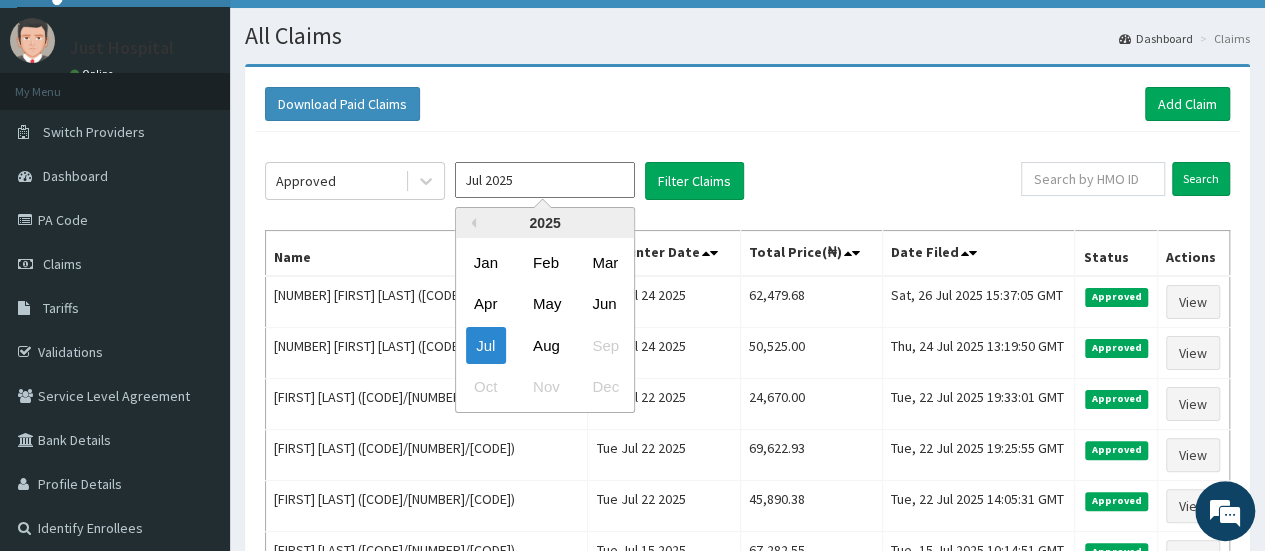 click on "Jul 2025" at bounding box center (545, 180) 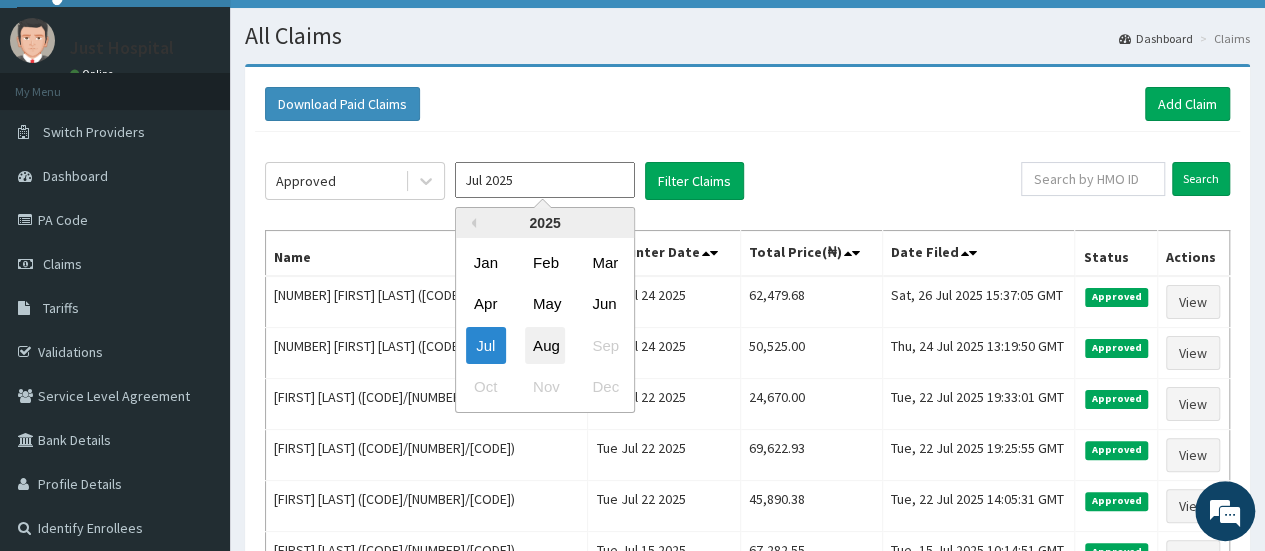 click on "Aug" at bounding box center (545, 345) 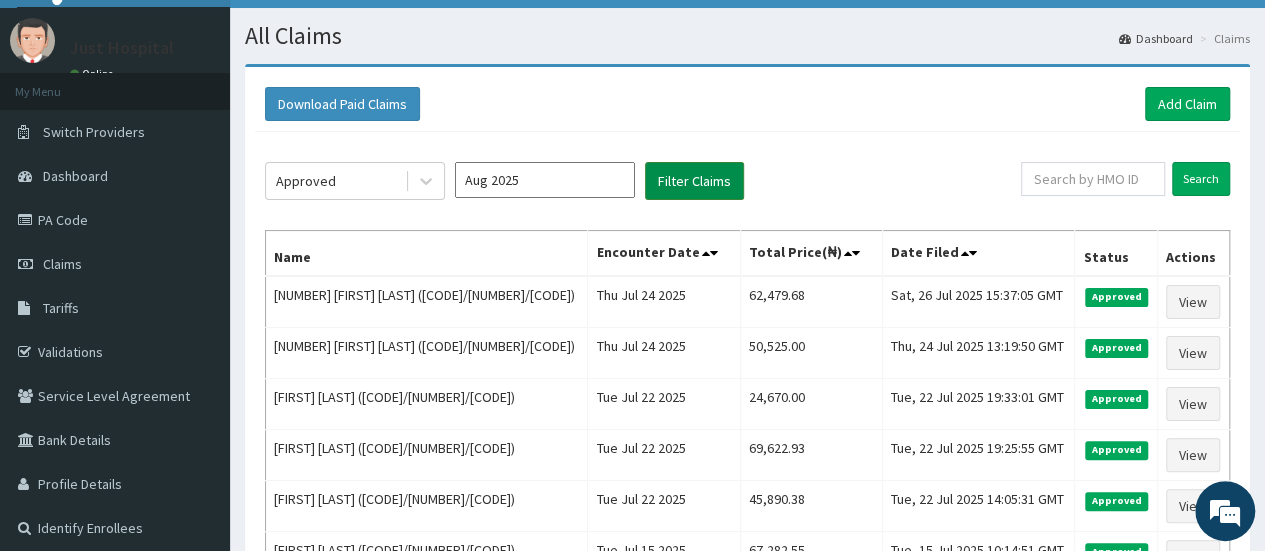 click on "Filter Claims" at bounding box center (694, 181) 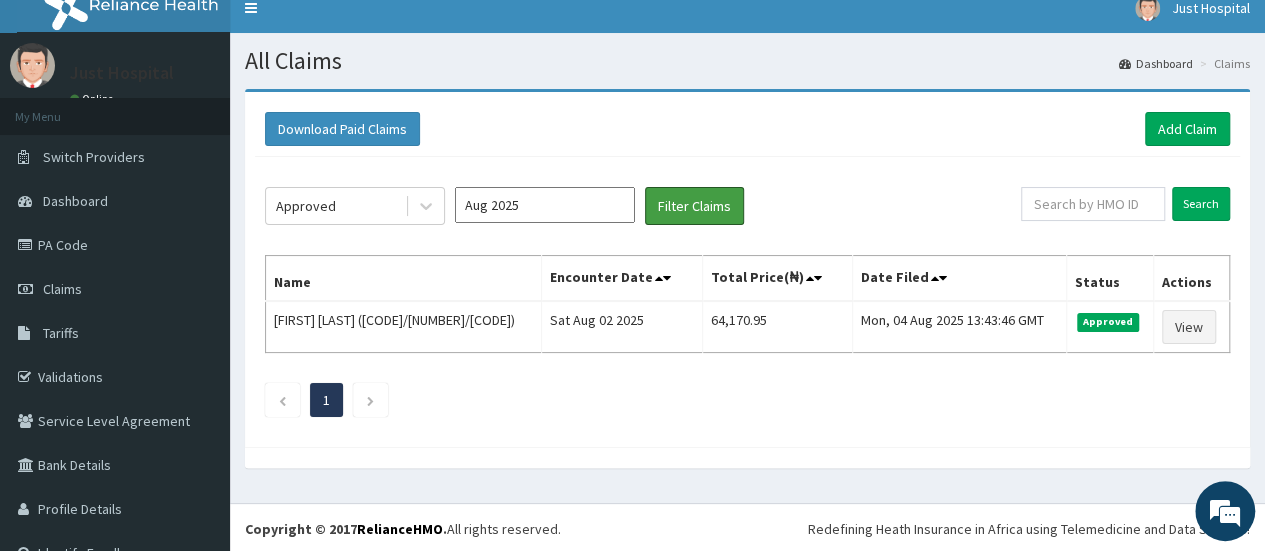scroll, scrollTop: 0, scrollLeft: 0, axis: both 